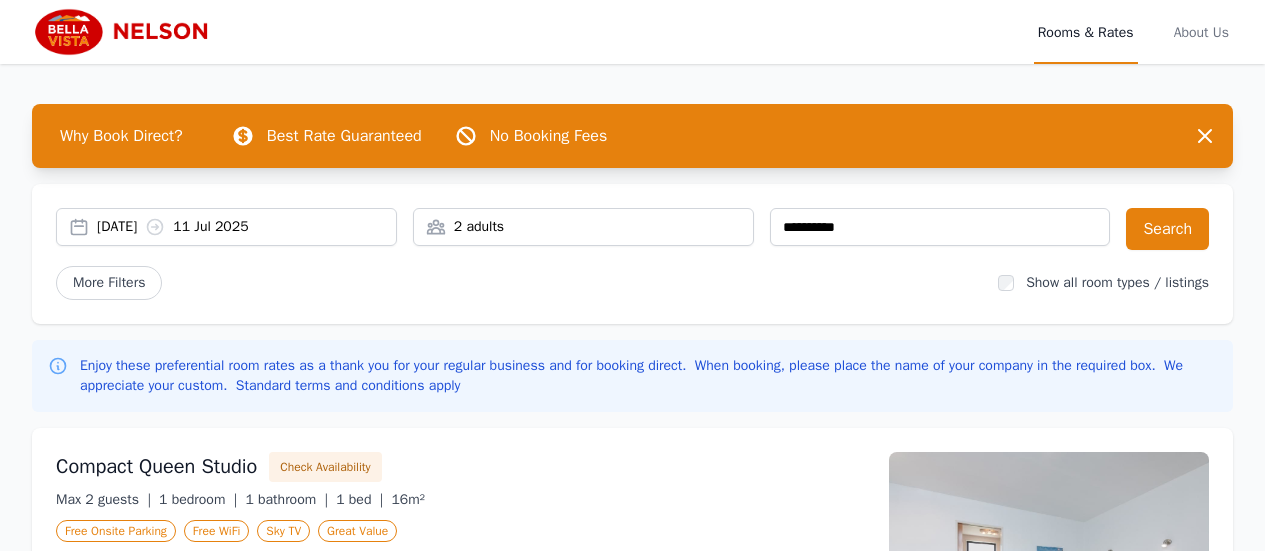 scroll, scrollTop: 0, scrollLeft: 0, axis: both 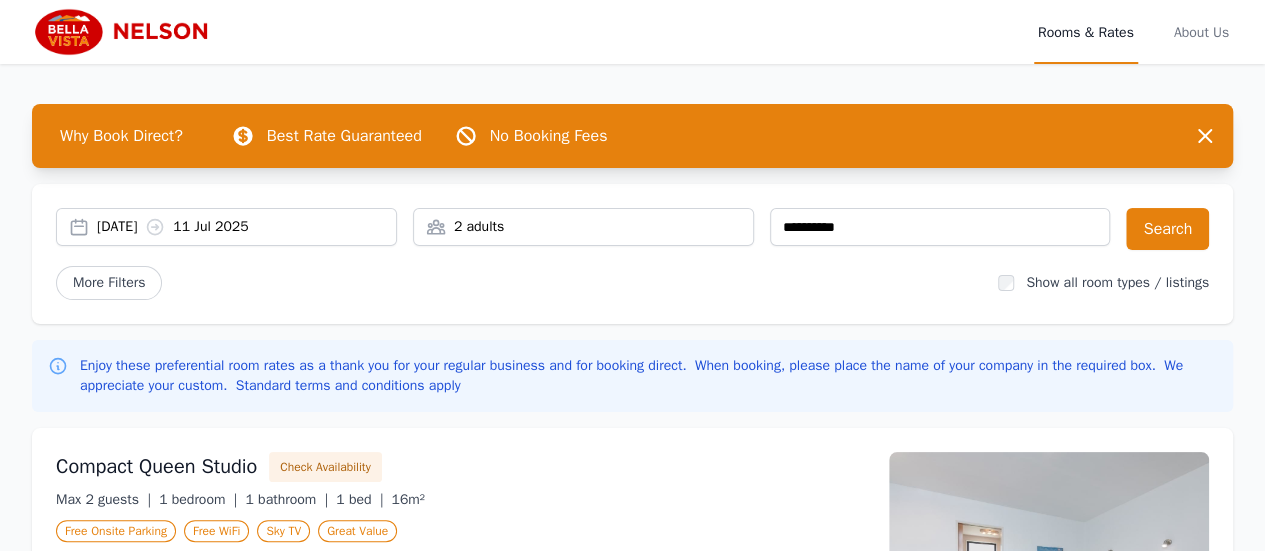click on "2 adults" at bounding box center [583, 227] 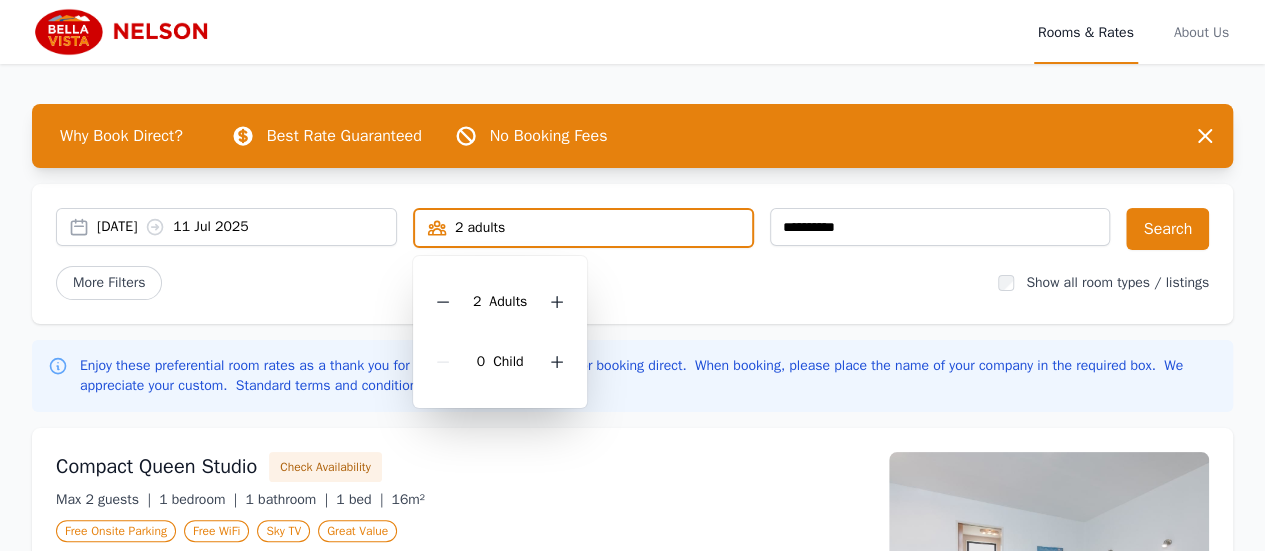 click on "2 Adult s" at bounding box center (500, 302) 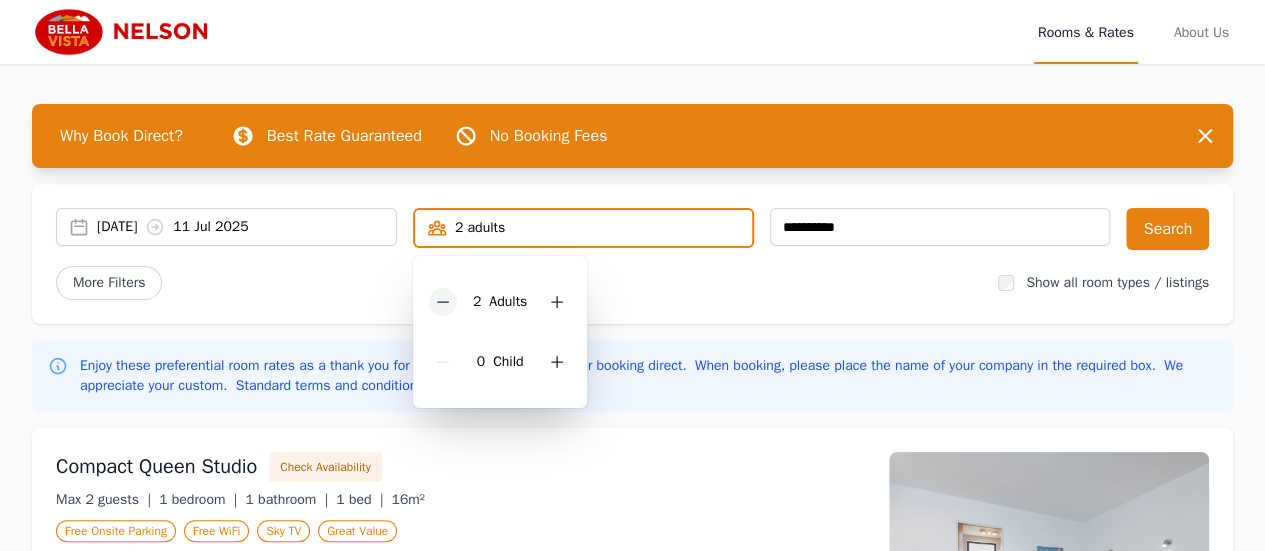click at bounding box center [443, 302] 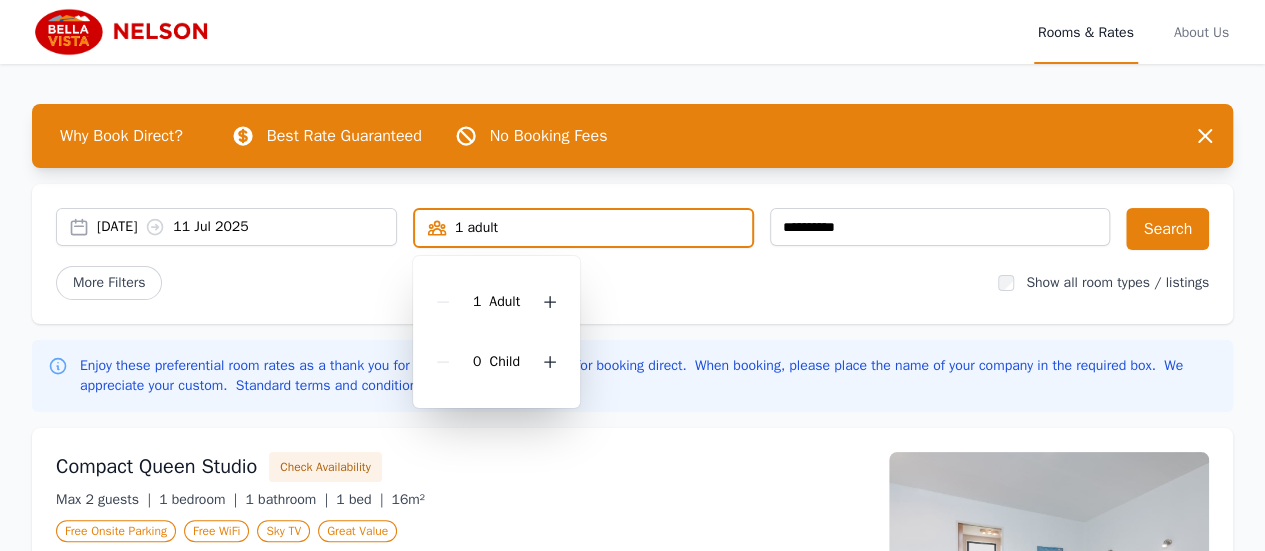 click on "More Filters" at bounding box center [519, 283] 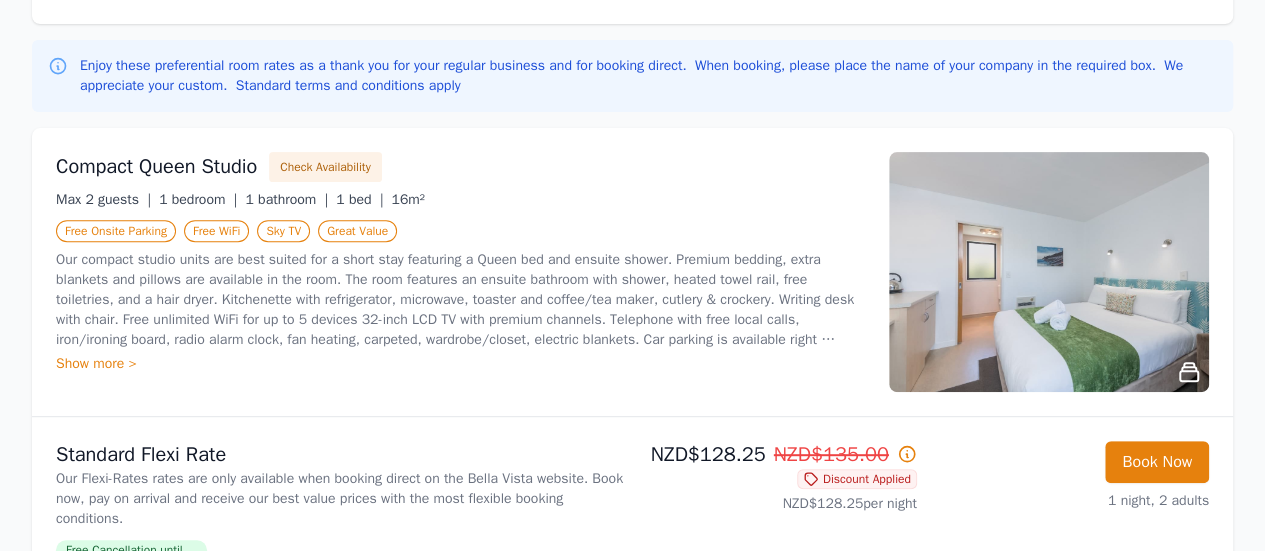 scroll, scrollTop: 0, scrollLeft: 0, axis: both 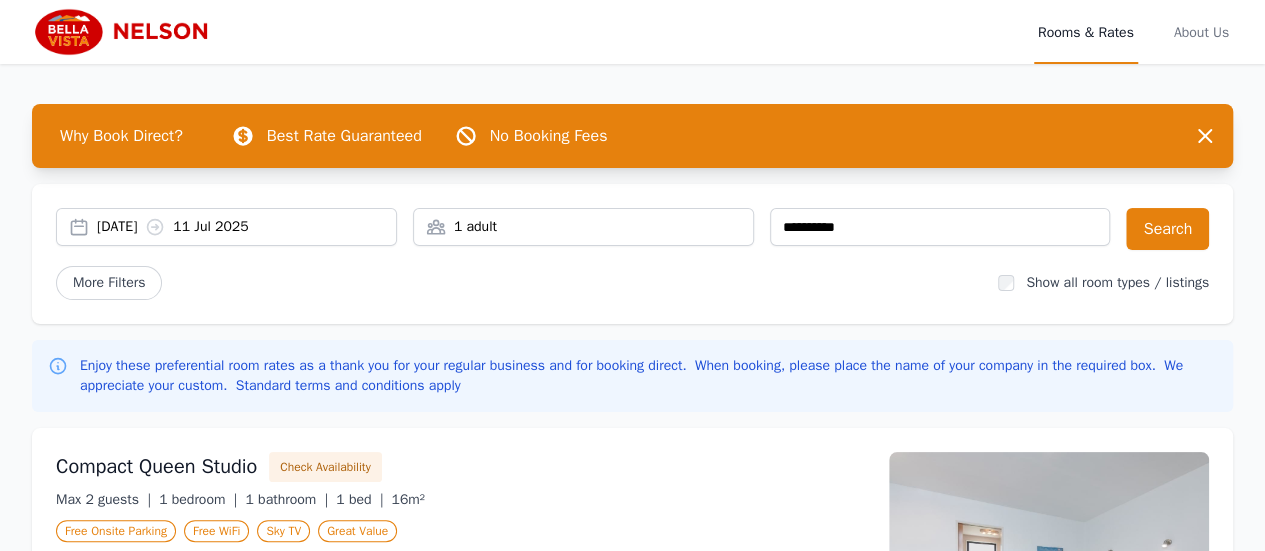click on "**********" at bounding box center [632, 254] 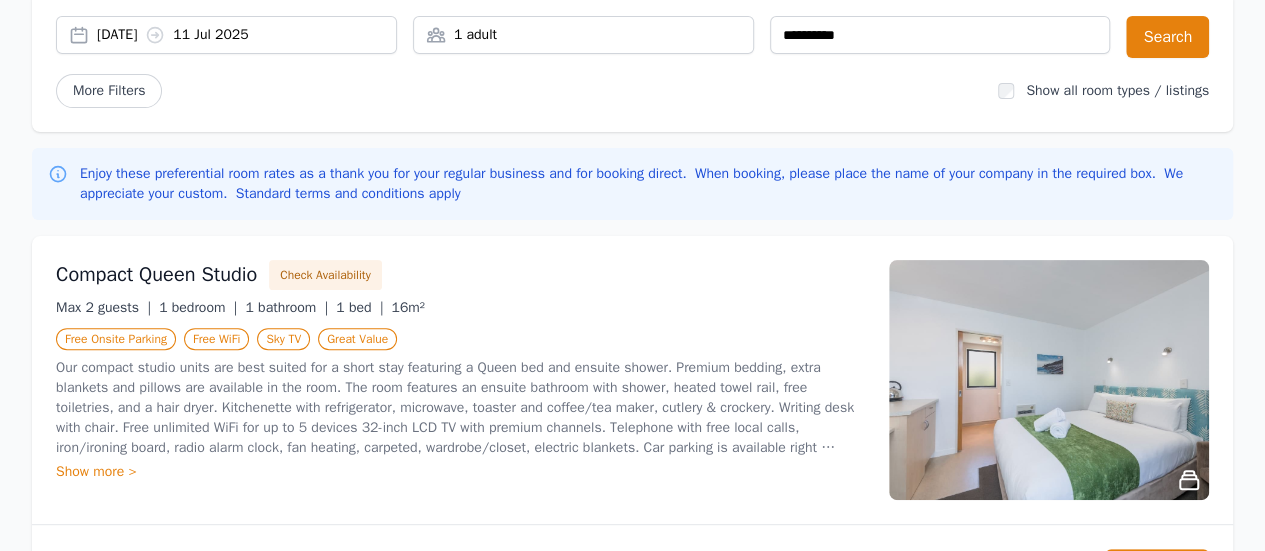 scroll, scrollTop: 0, scrollLeft: 0, axis: both 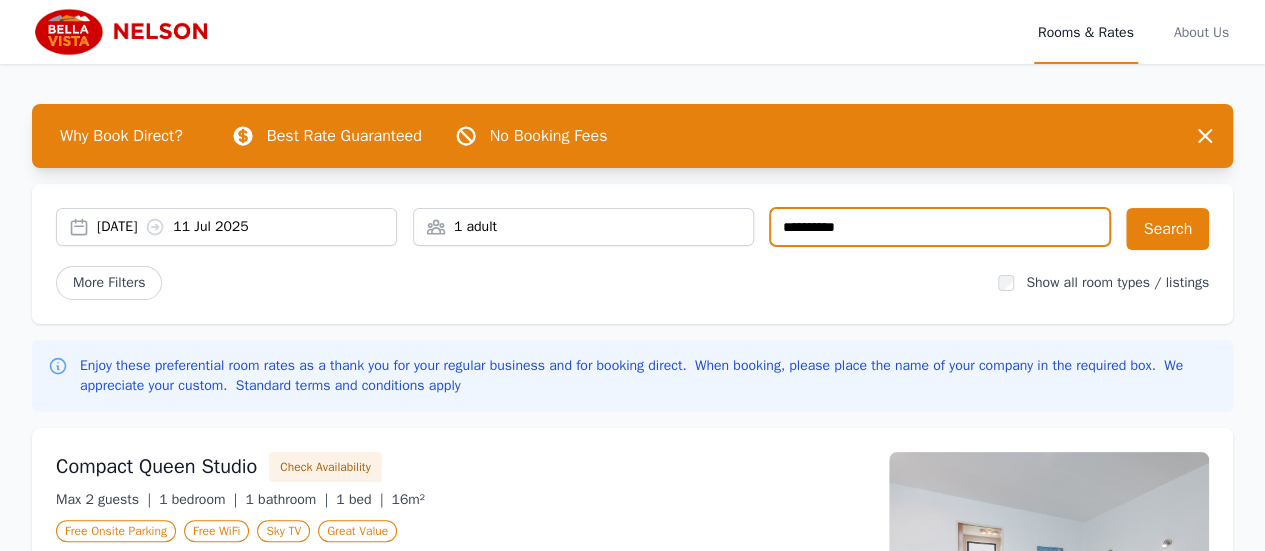 drag, startPoint x: 890, startPoint y: 237, endPoint x: 581, endPoint y: 251, distance: 309.317 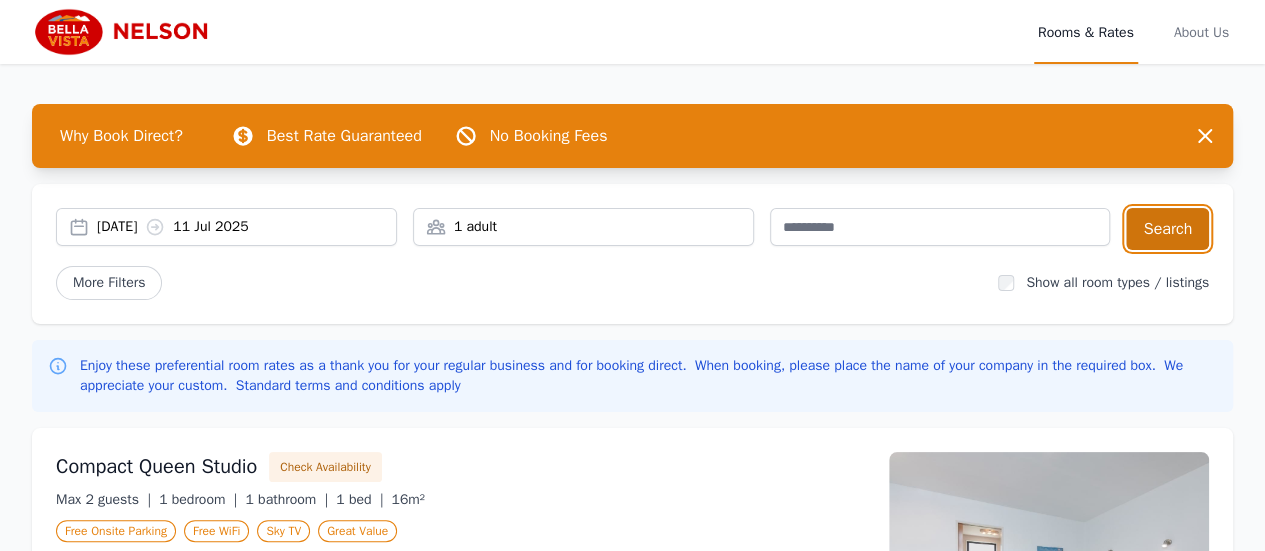 click on "Search" at bounding box center (1167, 229) 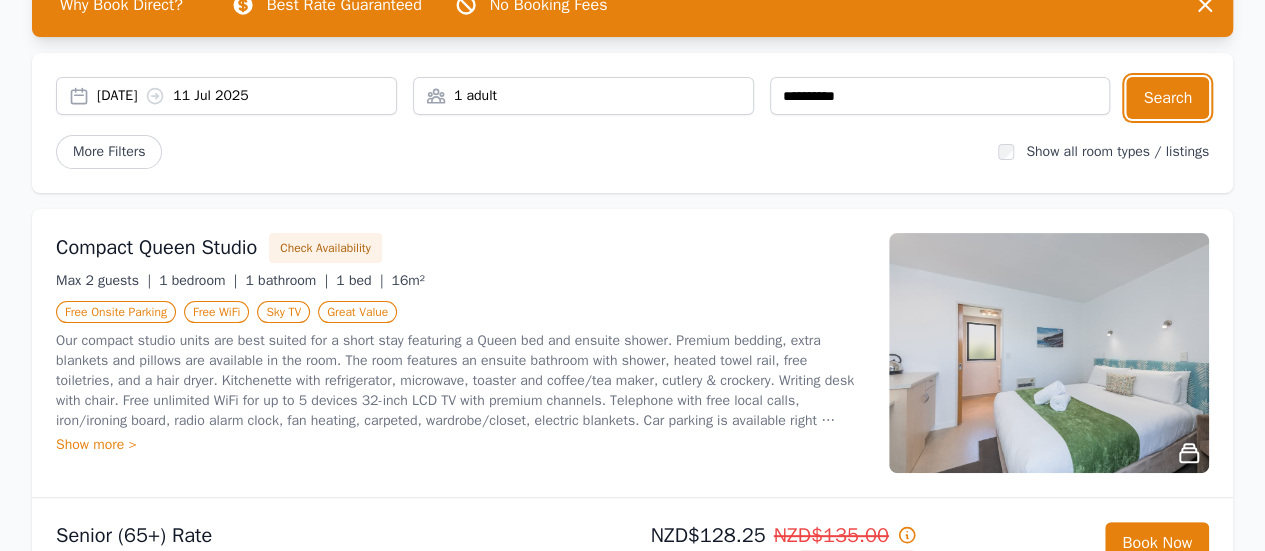 scroll, scrollTop: 100, scrollLeft: 0, axis: vertical 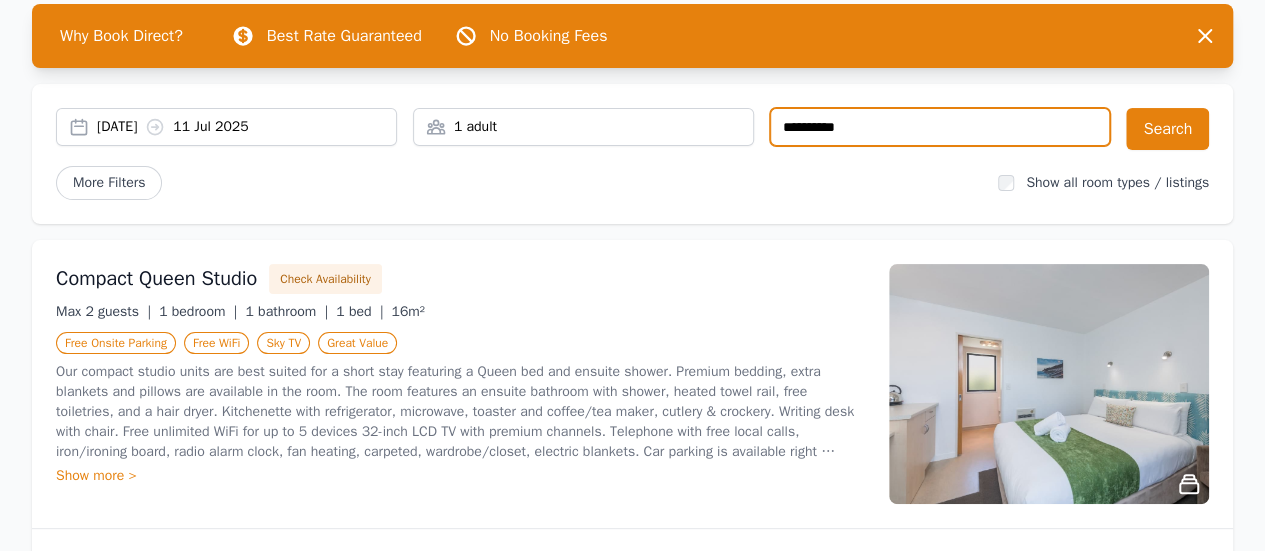 click on "**********" at bounding box center [940, 127] 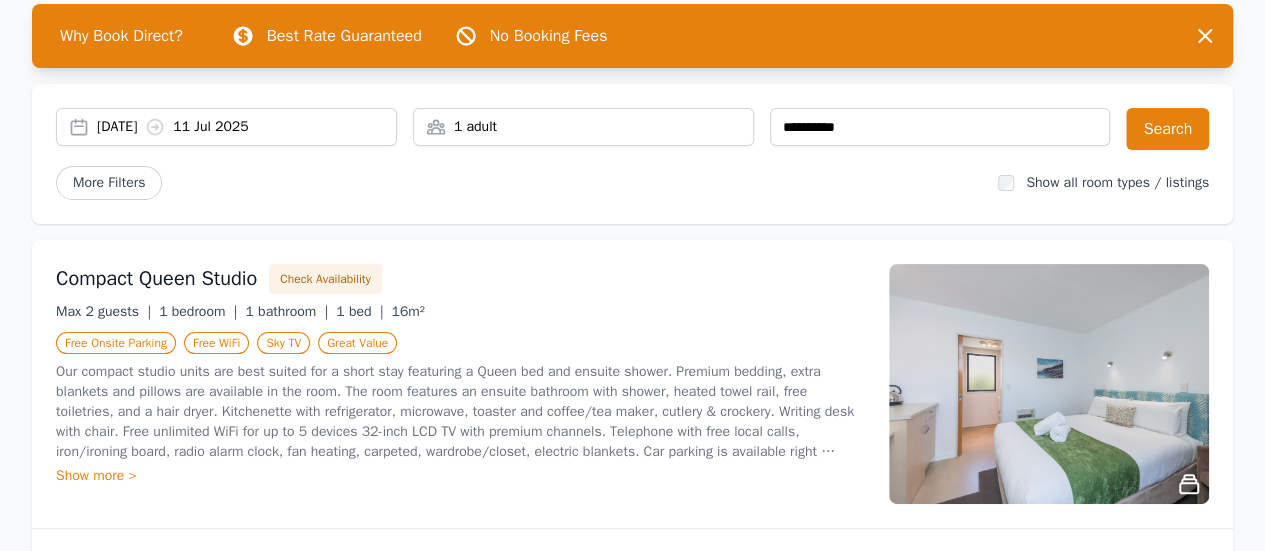 click on "More Filters" at bounding box center [519, 183] 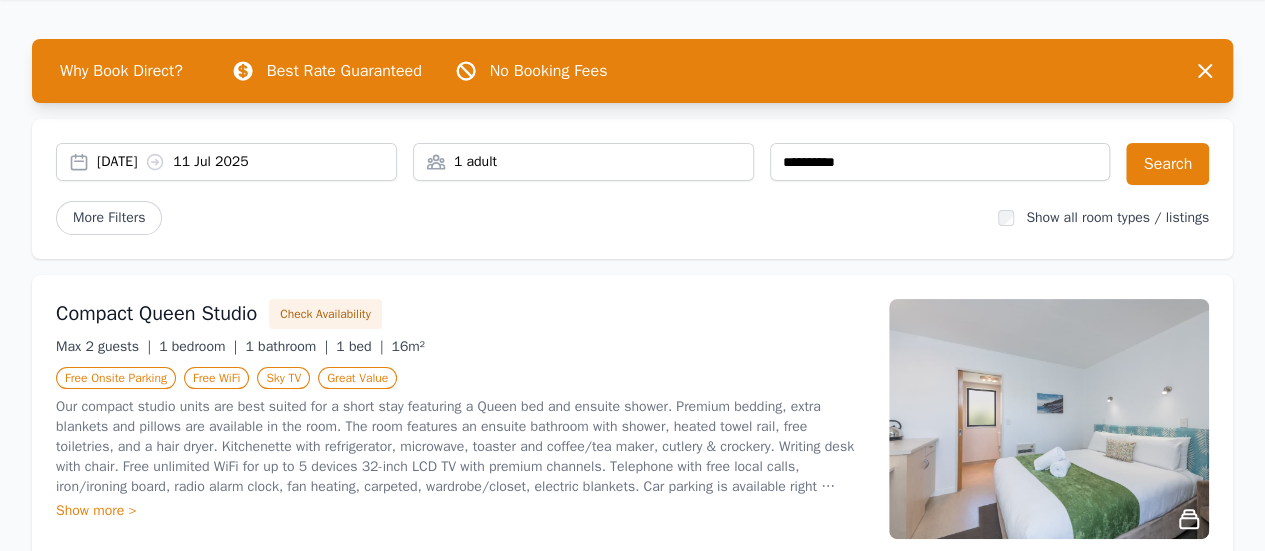 scroll, scrollTop: 0, scrollLeft: 0, axis: both 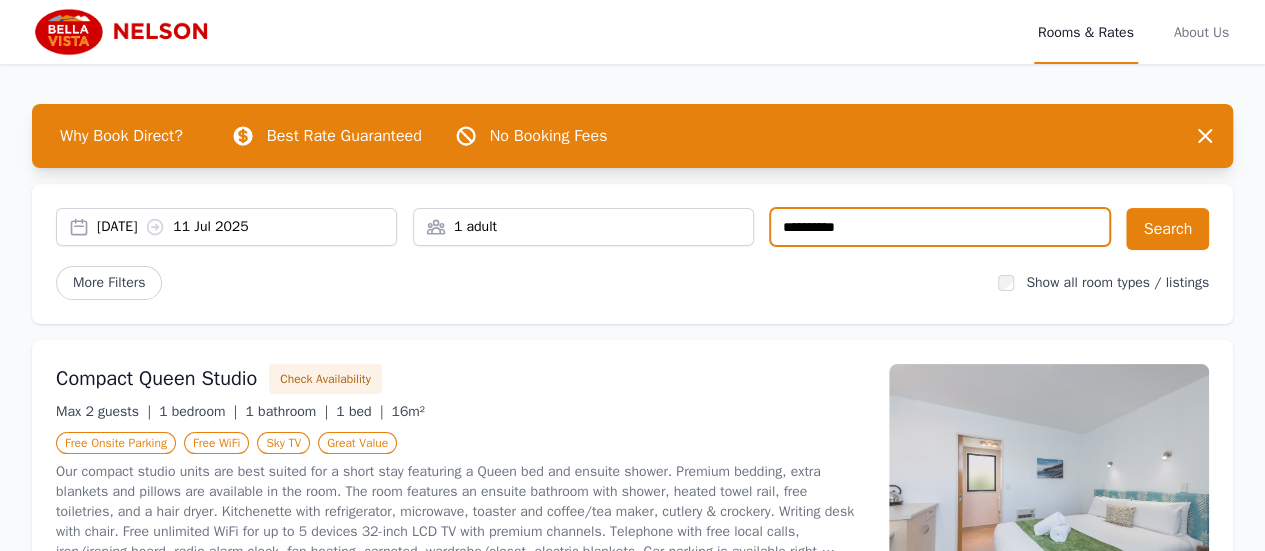 drag, startPoint x: 854, startPoint y: 242, endPoint x: 564, endPoint y: 243, distance: 290.0017 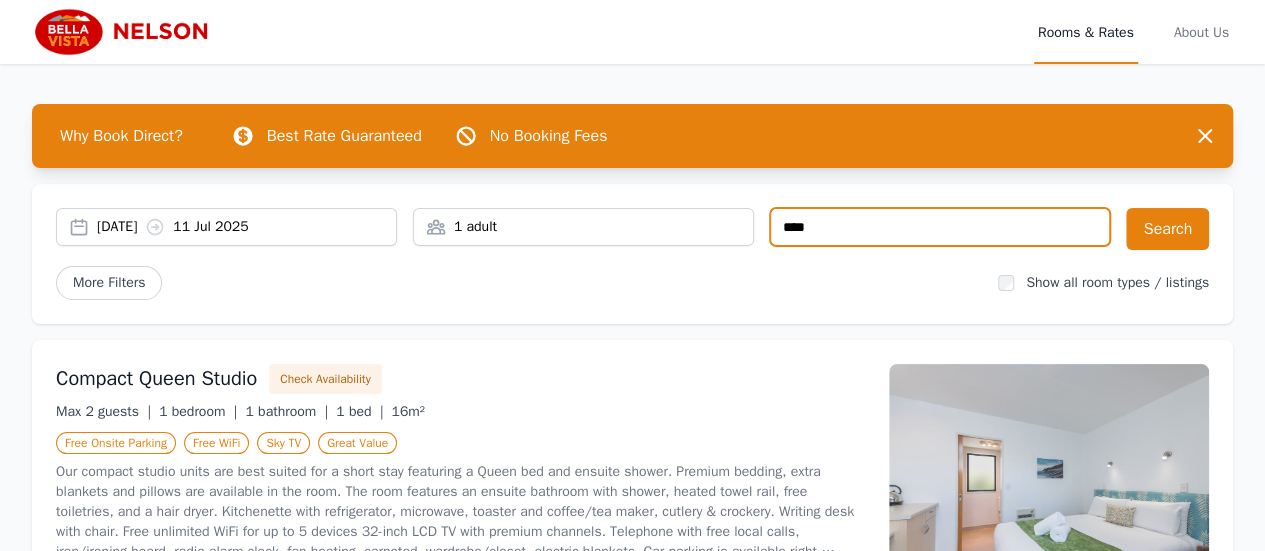 type on "*****" 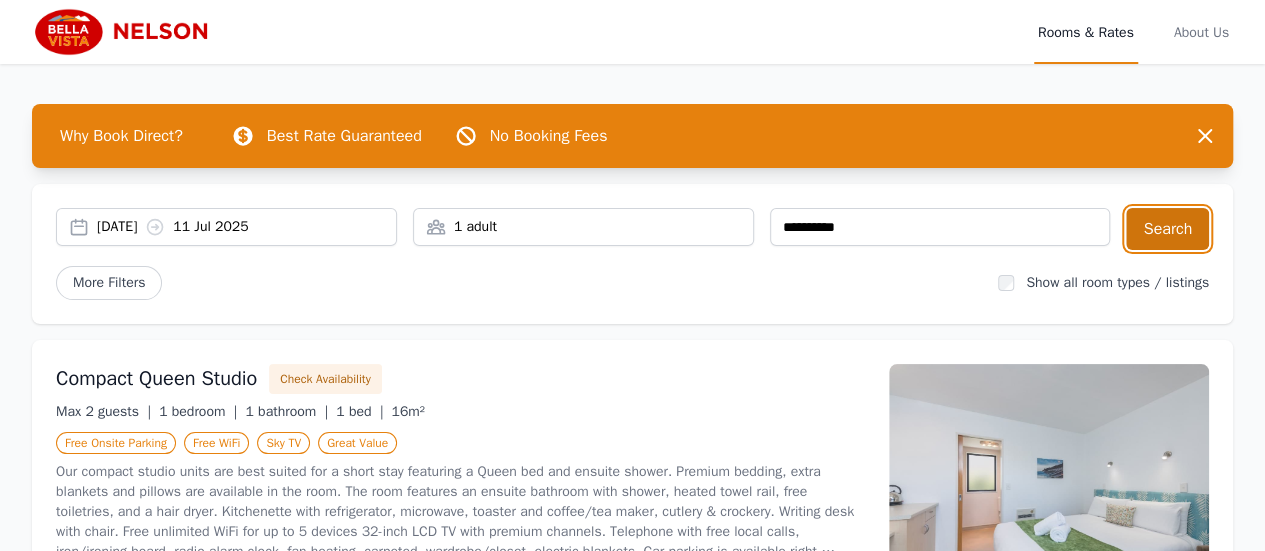 click on "Search" at bounding box center [1167, 229] 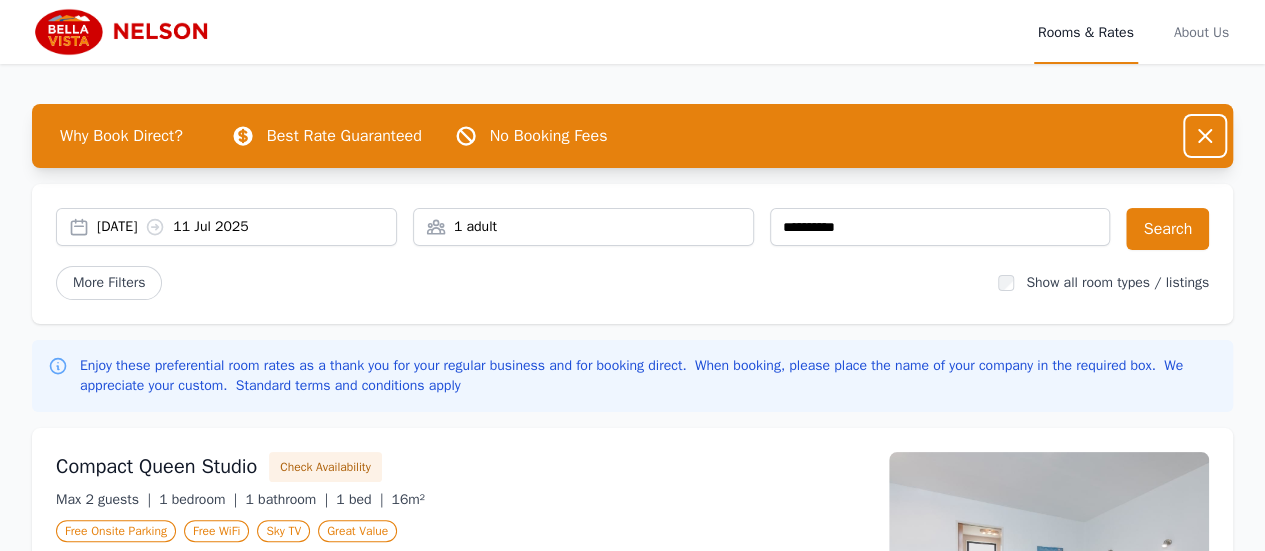 click at bounding box center [1205, 136] 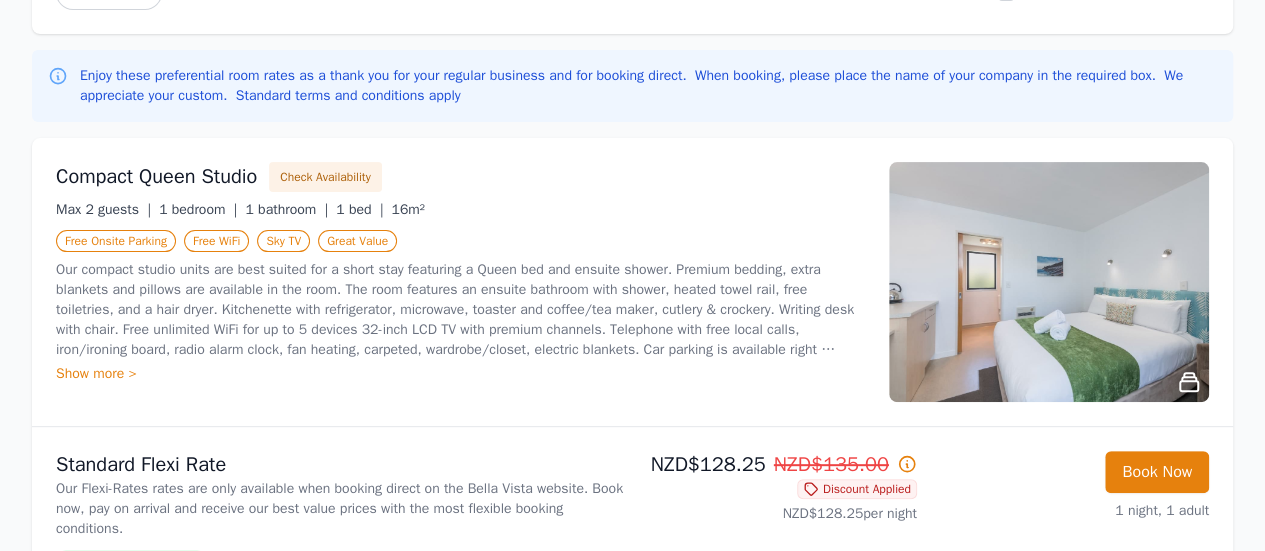 scroll, scrollTop: 300, scrollLeft: 0, axis: vertical 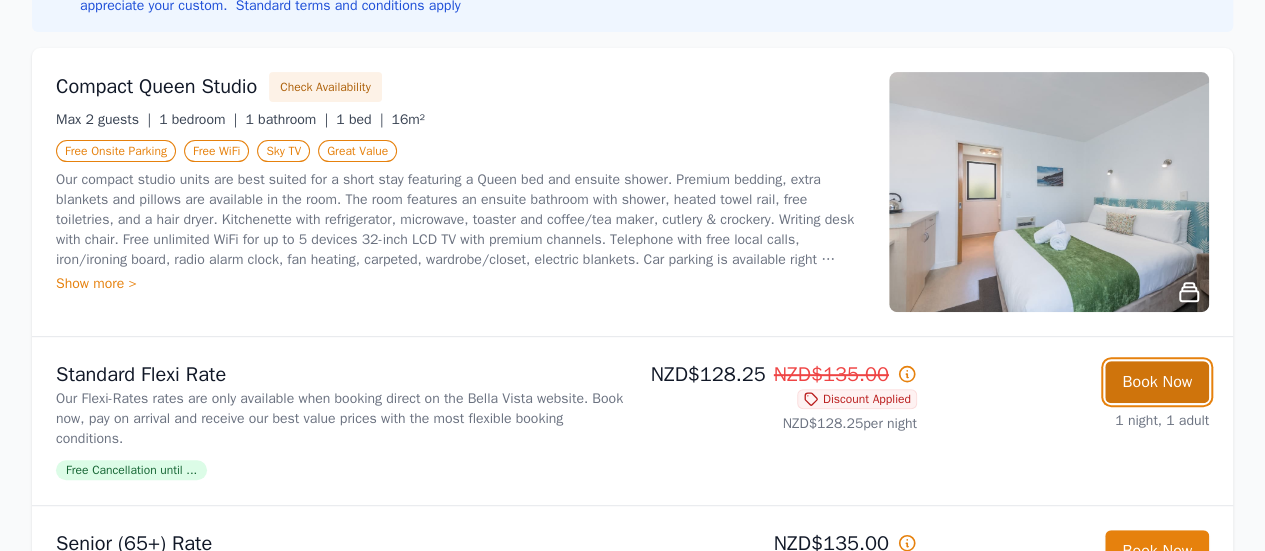 click on "Book Now" at bounding box center [1157, 382] 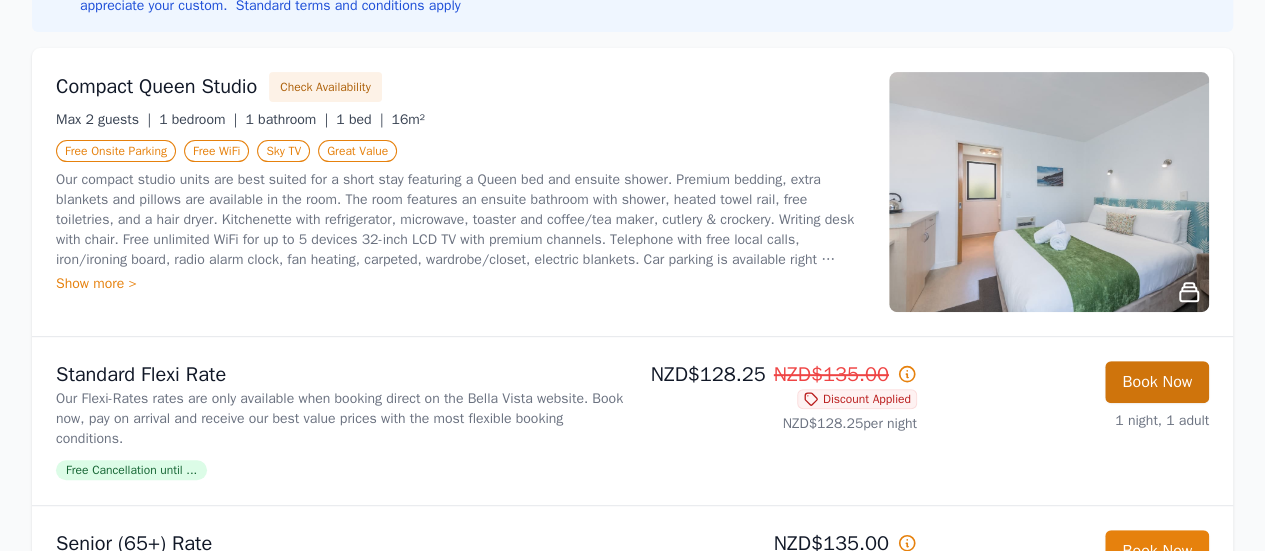 scroll, scrollTop: 96, scrollLeft: 0, axis: vertical 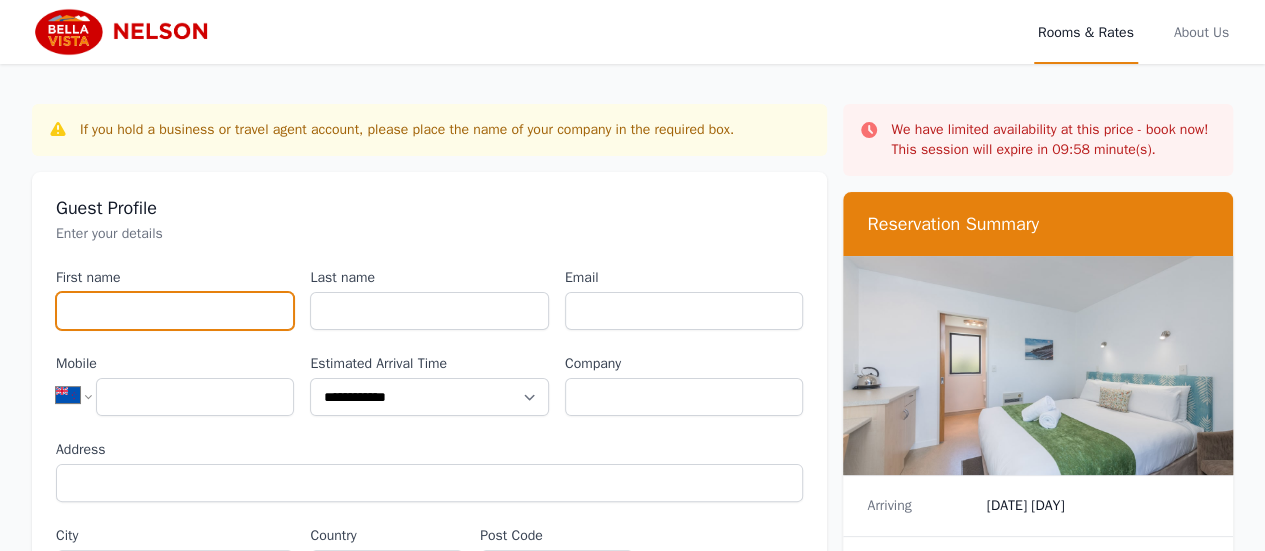 click on "First name" at bounding box center [175, 311] 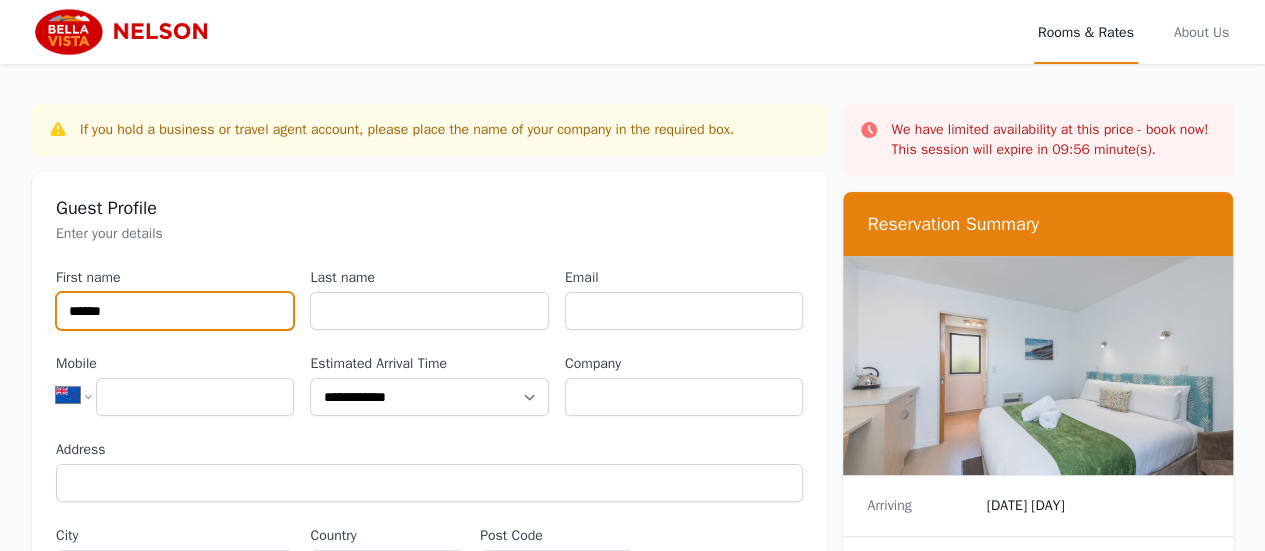 type on "*****" 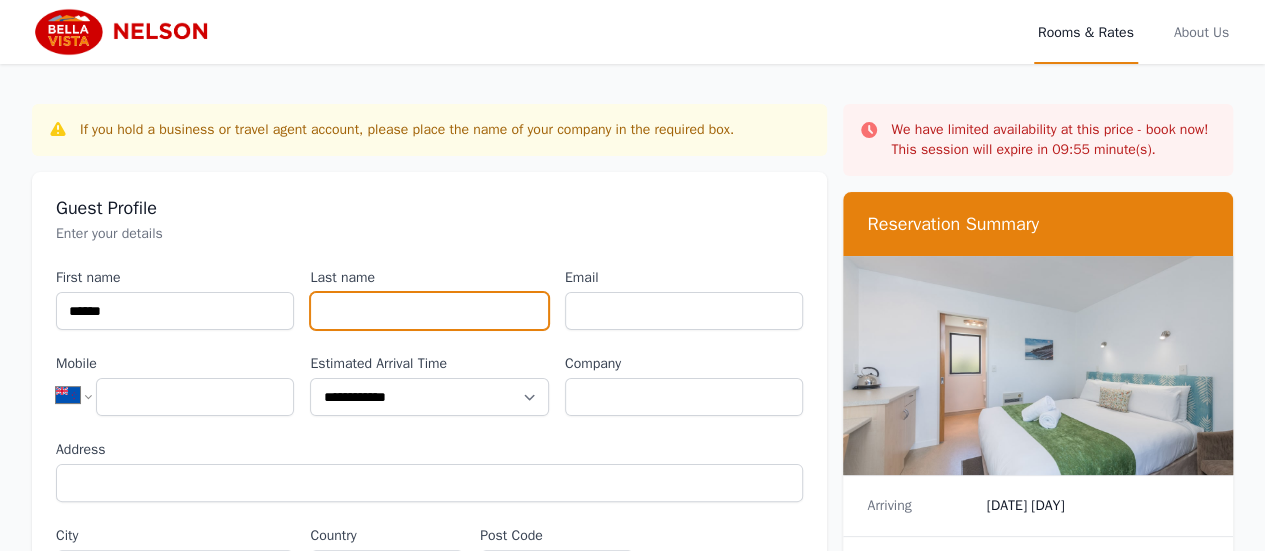 click on "Last name" at bounding box center (429, 311) 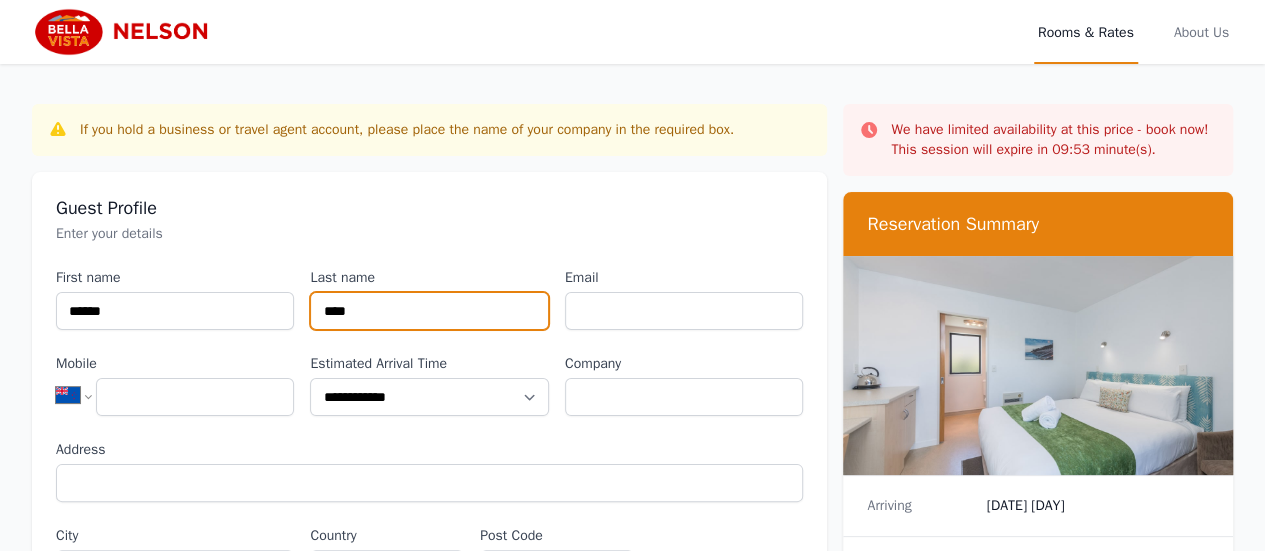 type on "****" 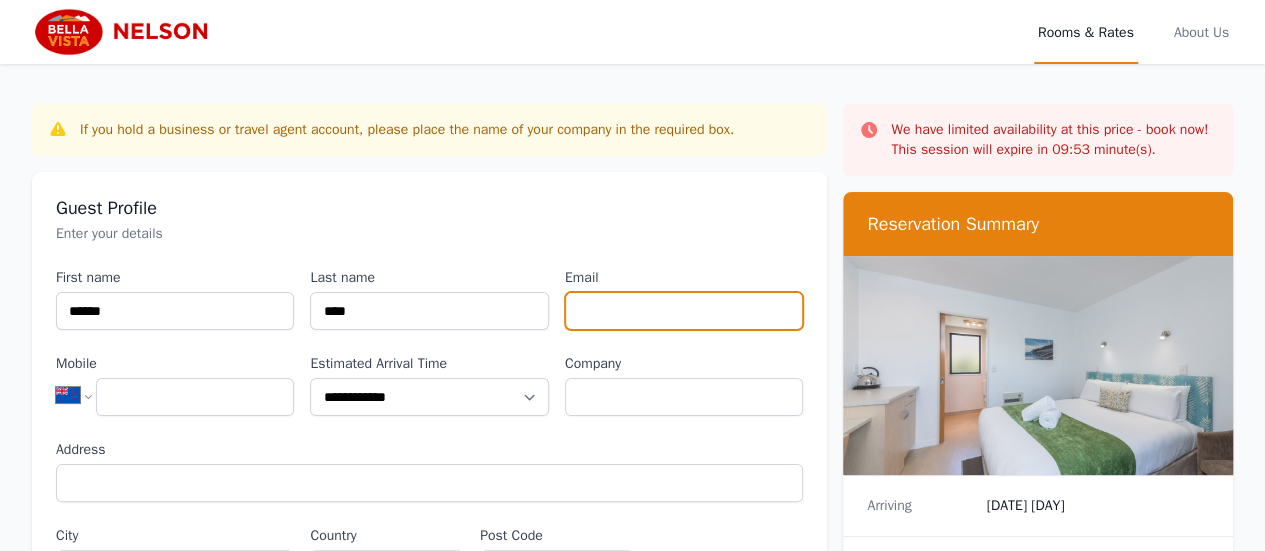 click on "Email" at bounding box center (684, 311) 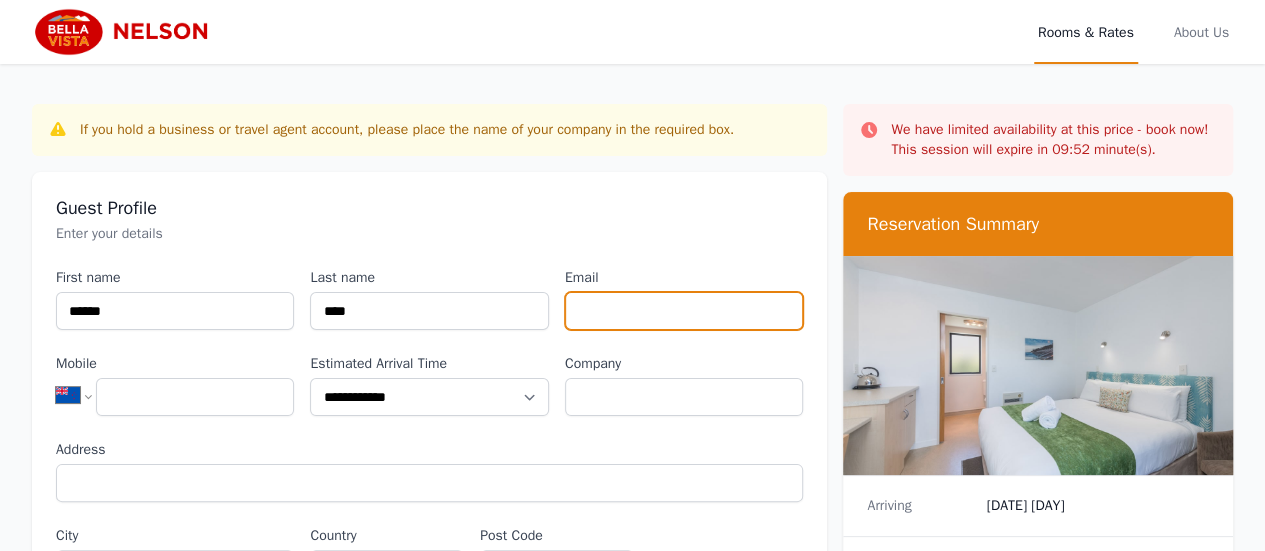 type on "**********" 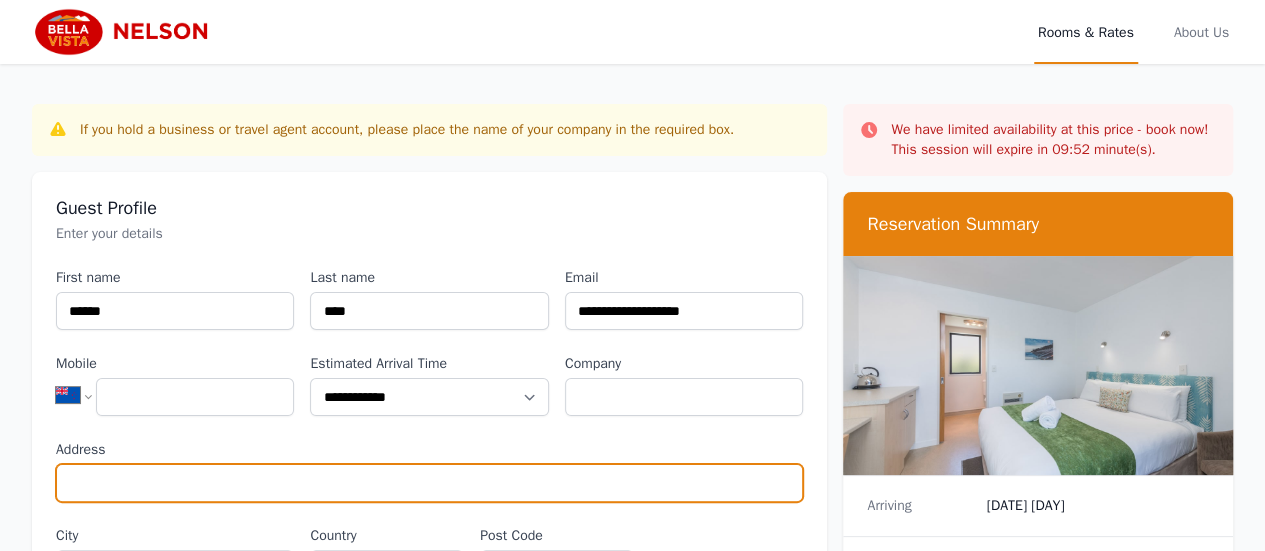 type on "**********" 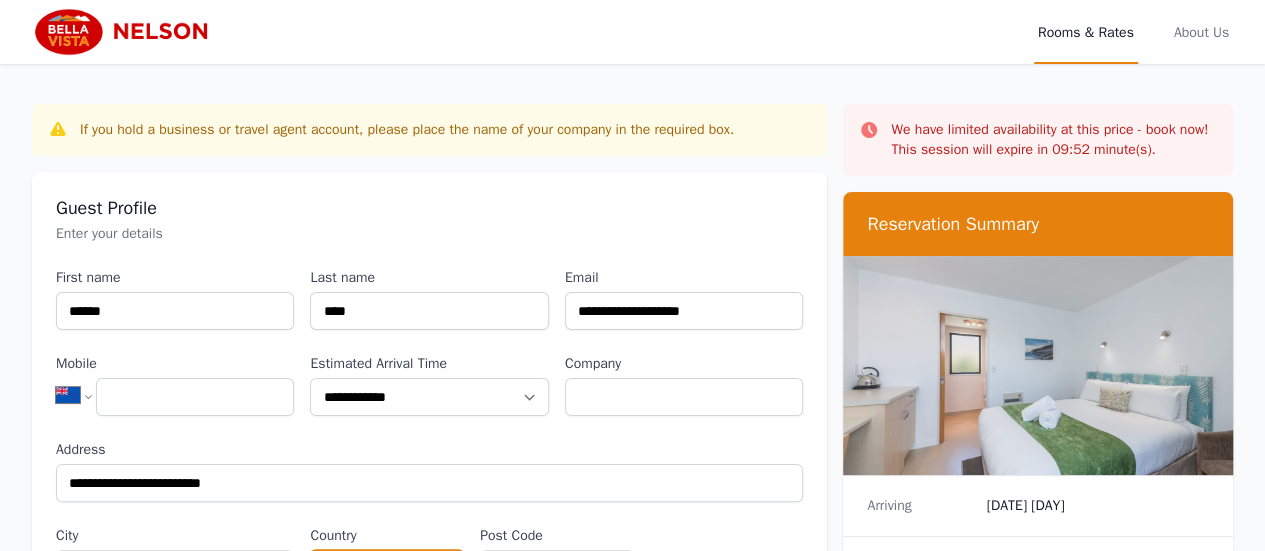 select on "**********" 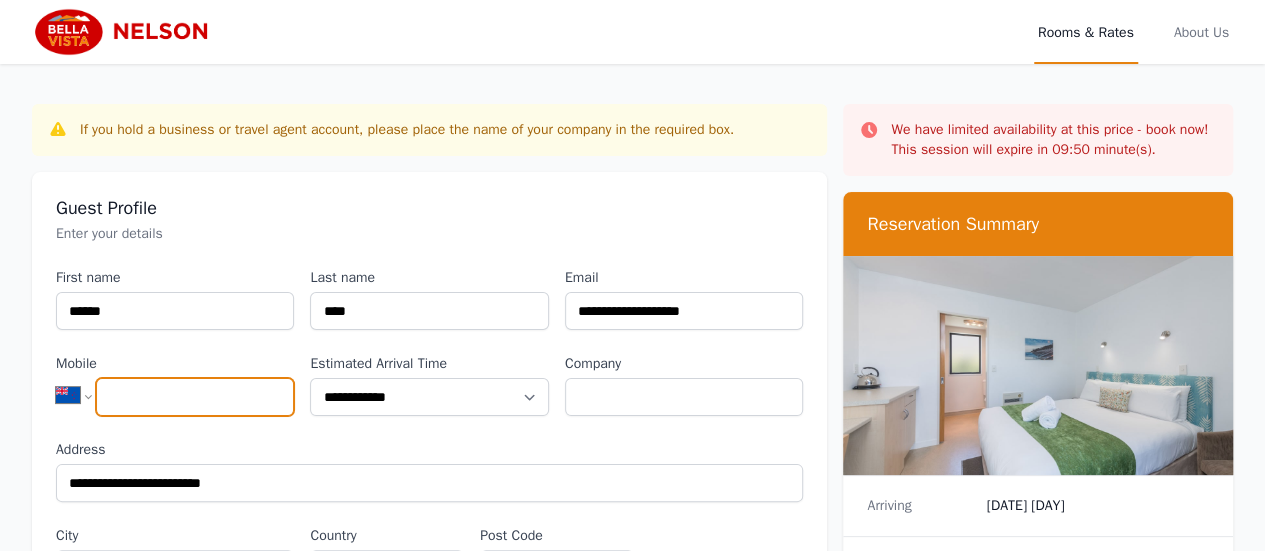 click on "Mobile" at bounding box center (195, 397) 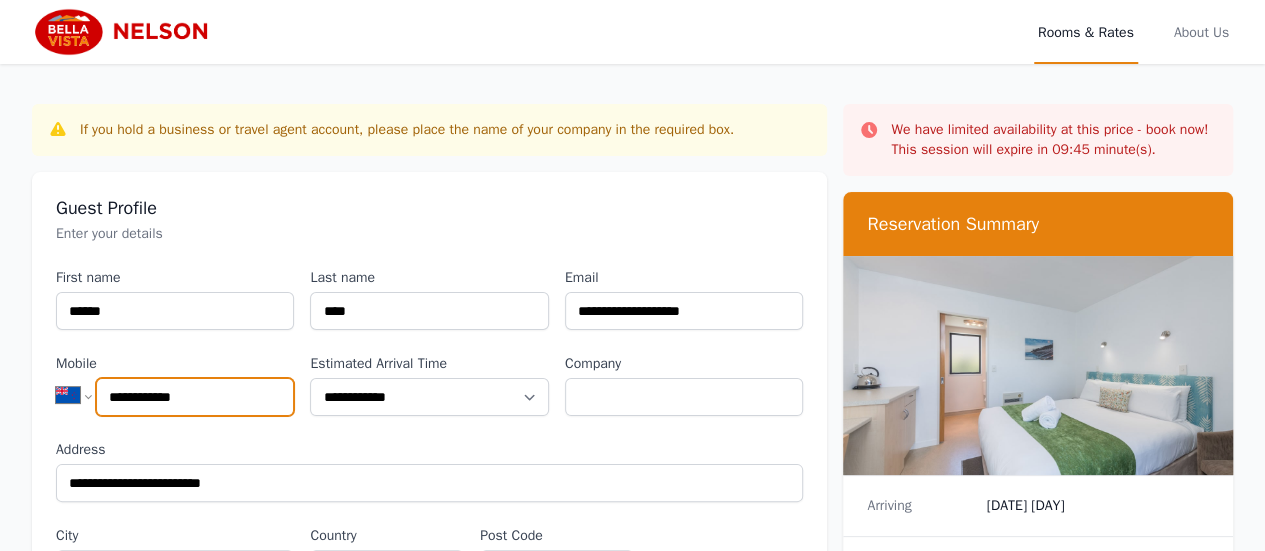 type on "**********" 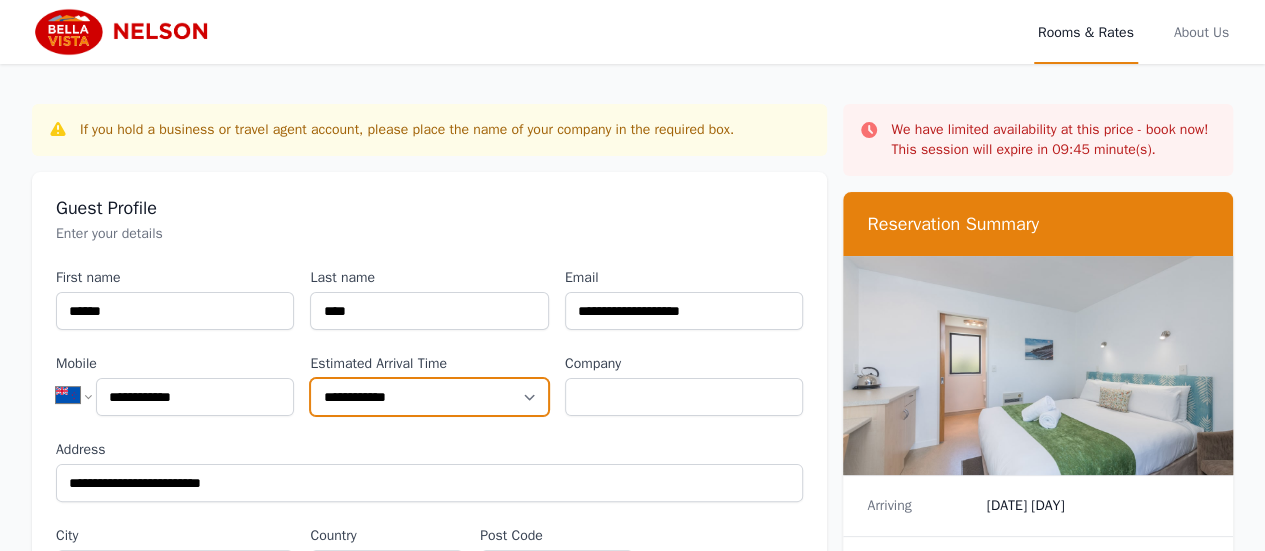 click on "**********" at bounding box center [429, 397] 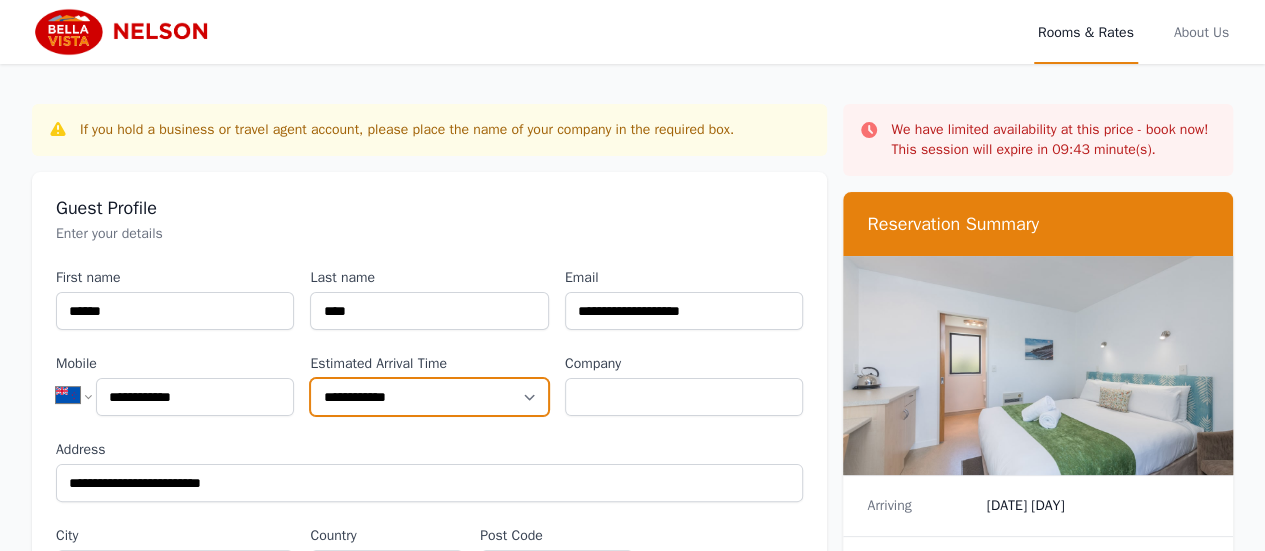select on "**********" 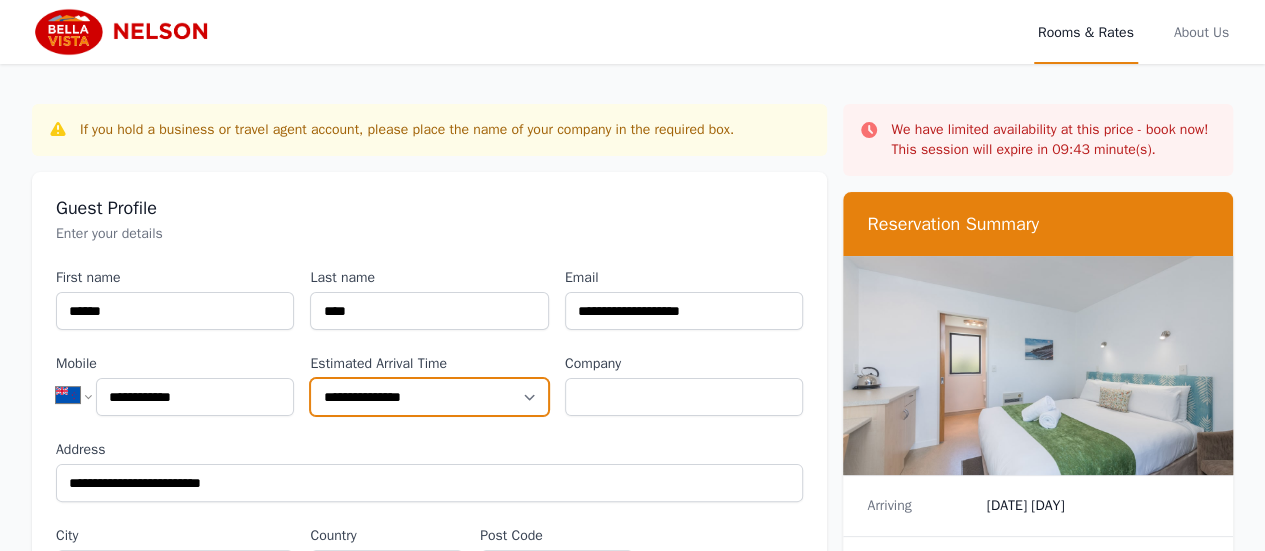 click on "**********" at bounding box center [429, 397] 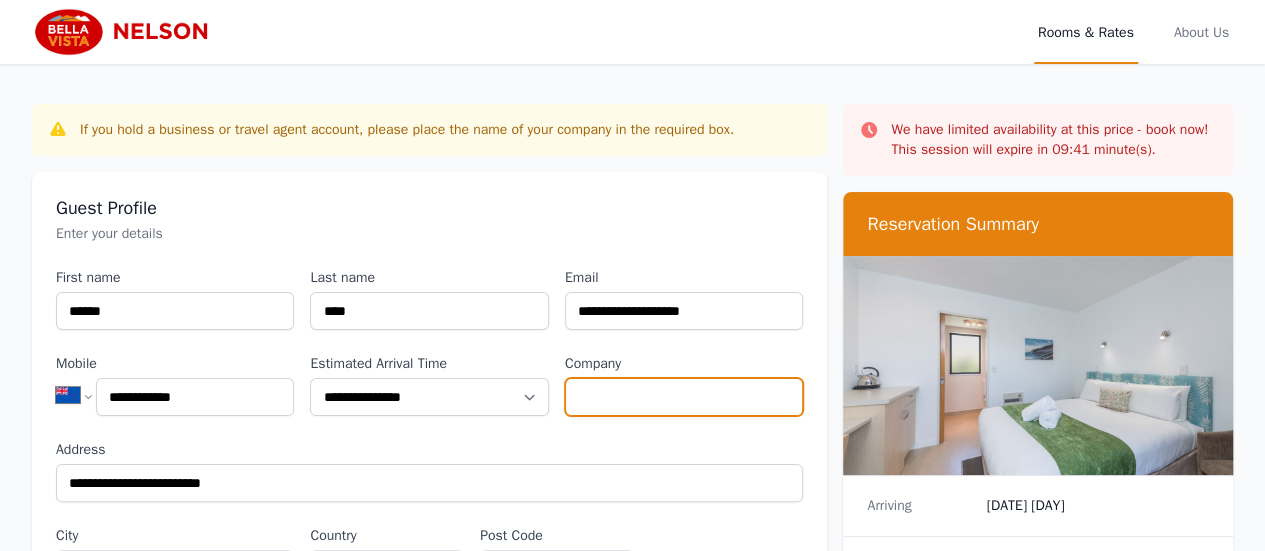 click on "Company" at bounding box center [684, 397] 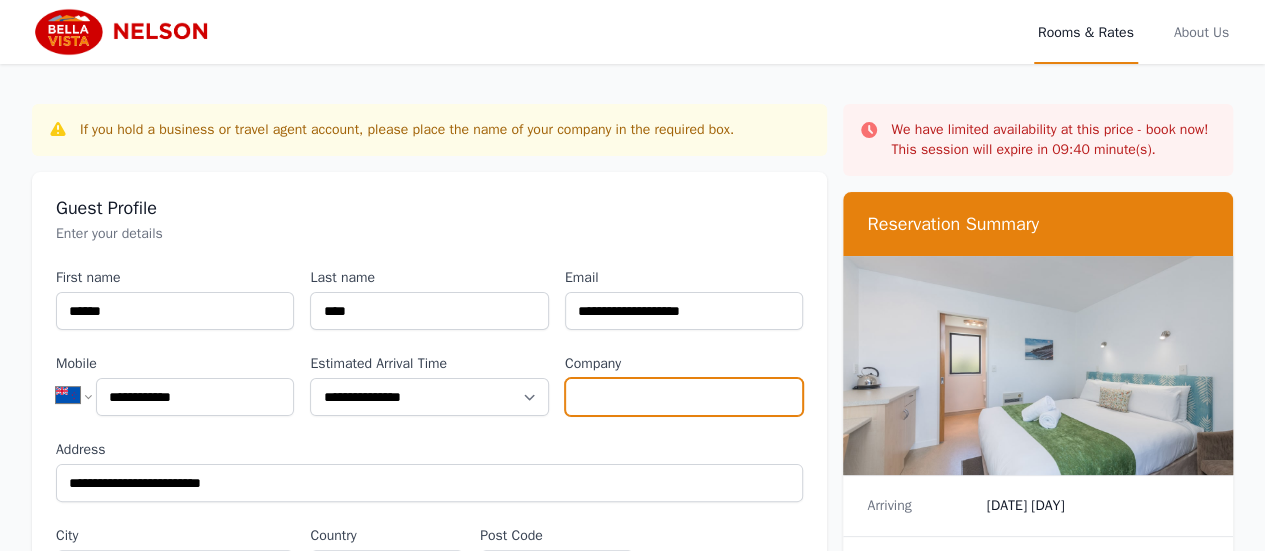 type on "*********" 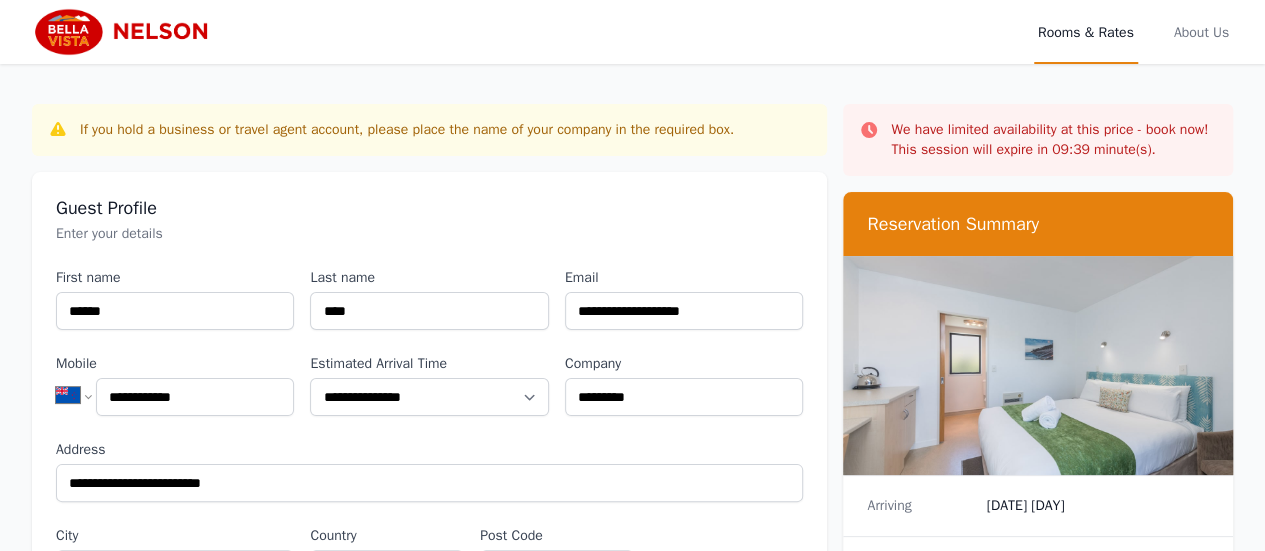 click on "Guest Profile" at bounding box center (429, 208) 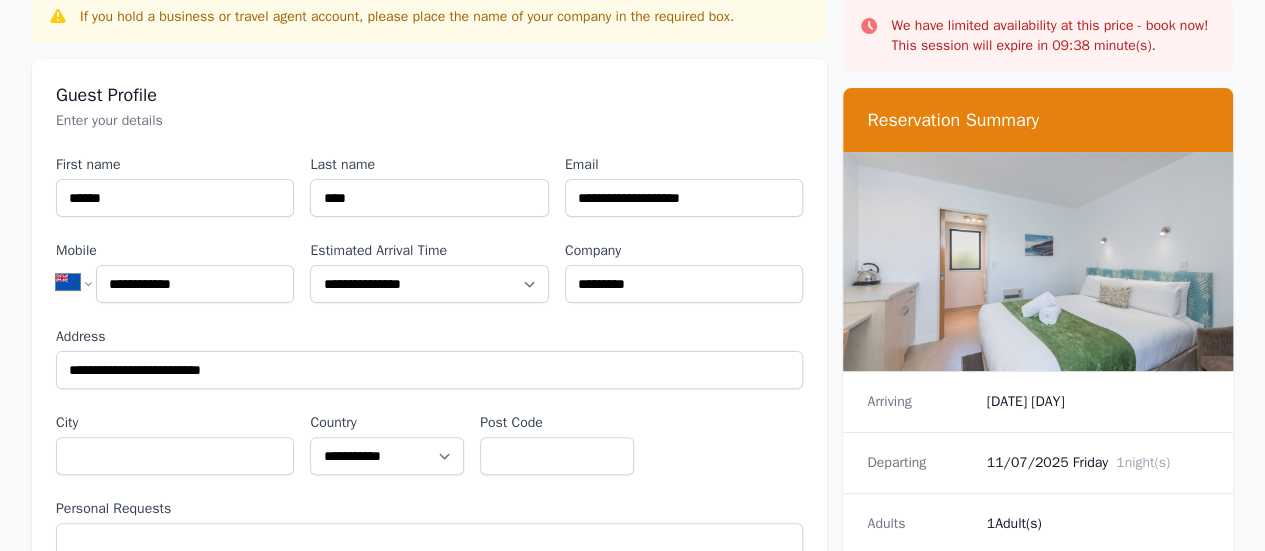 scroll, scrollTop: 300, scrollLeft: 0, axis: vertical 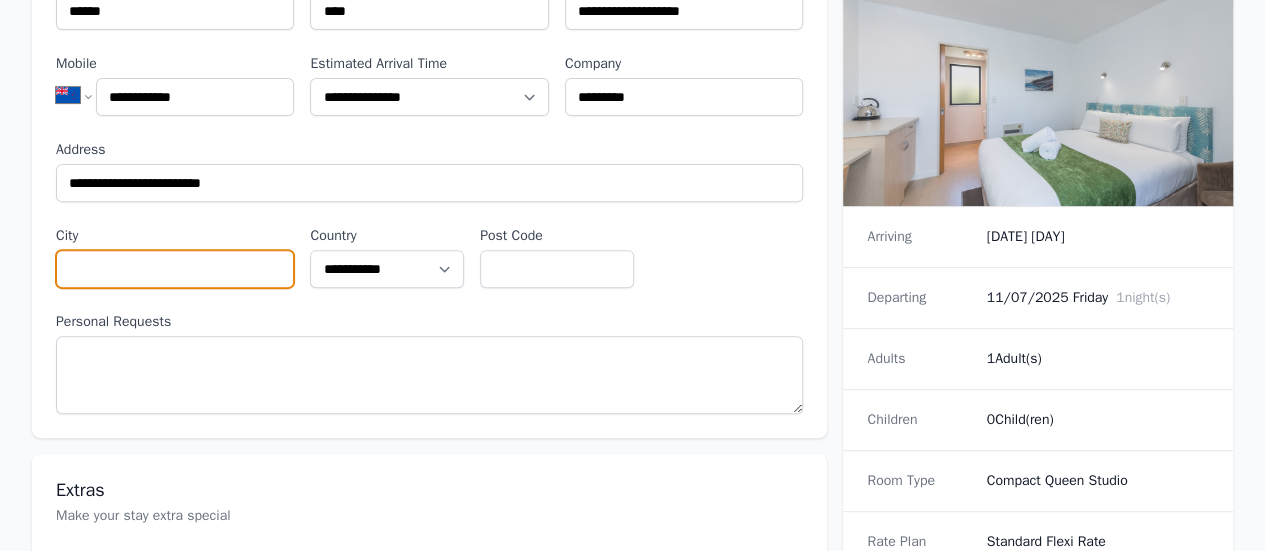 click on "City" at bounding box center [175, 269] 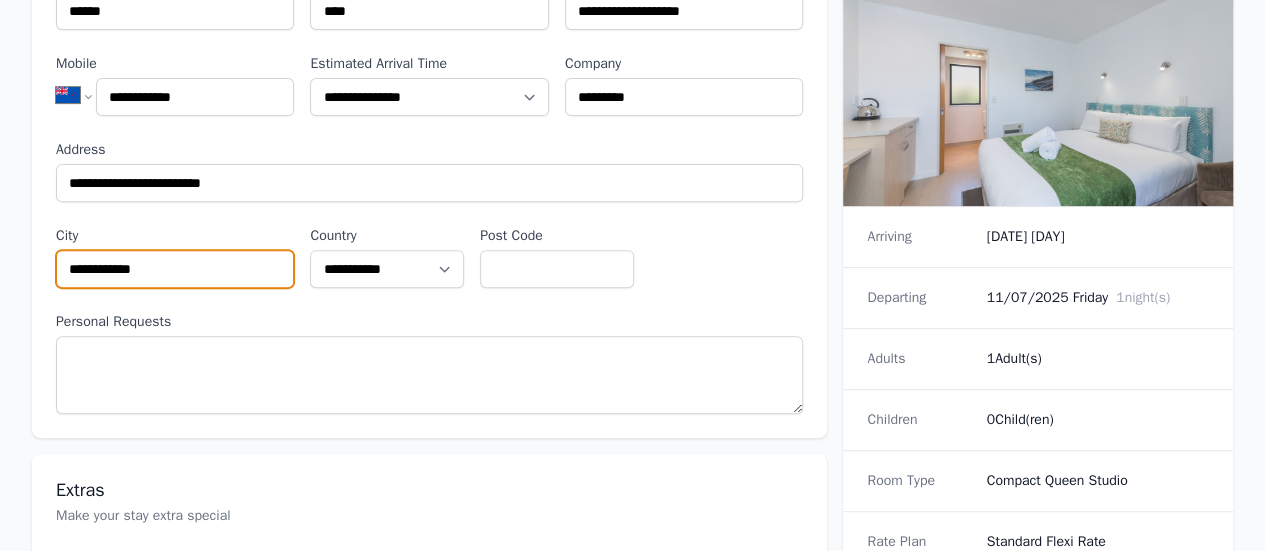 click on "**********" at bounding box center (175, 269) 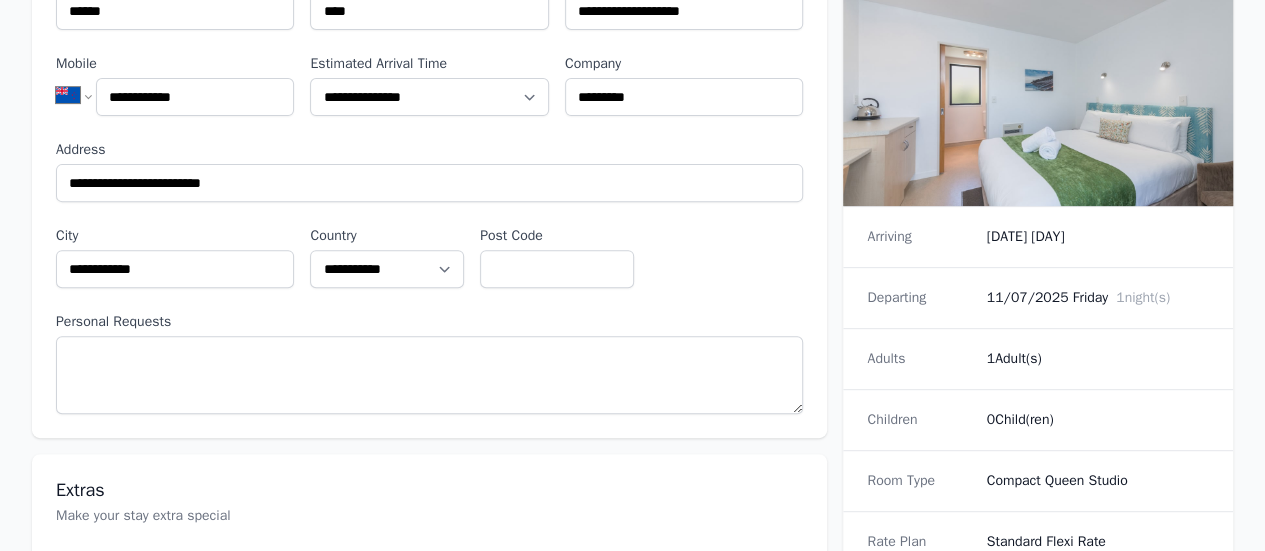 click on "[FIRST] [LAST] [EMAIL] [PHONE]" at bounding box center [429, 191] 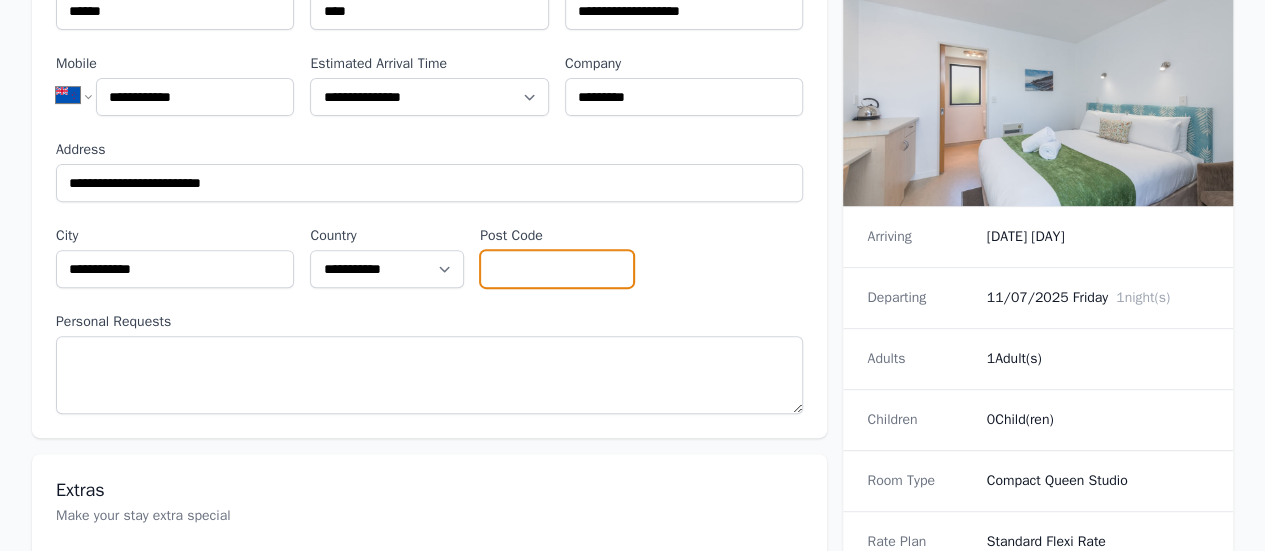 click on "Post Code" at bounding box center (557, 269) 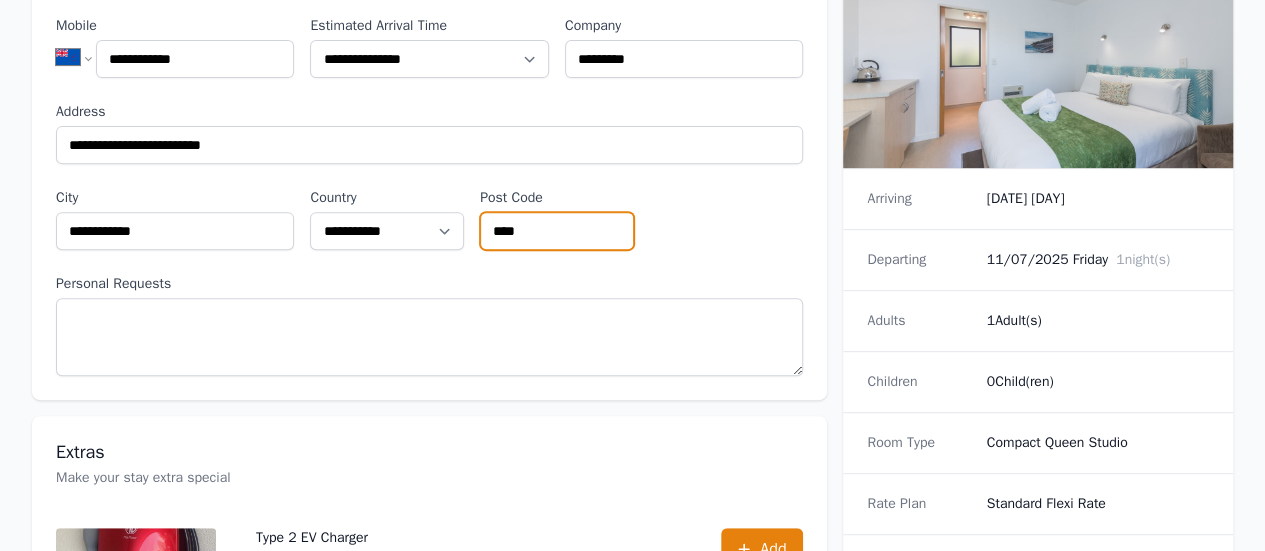 scroll, scrollTop: 200, scrollLeft: 0, axis: vertical 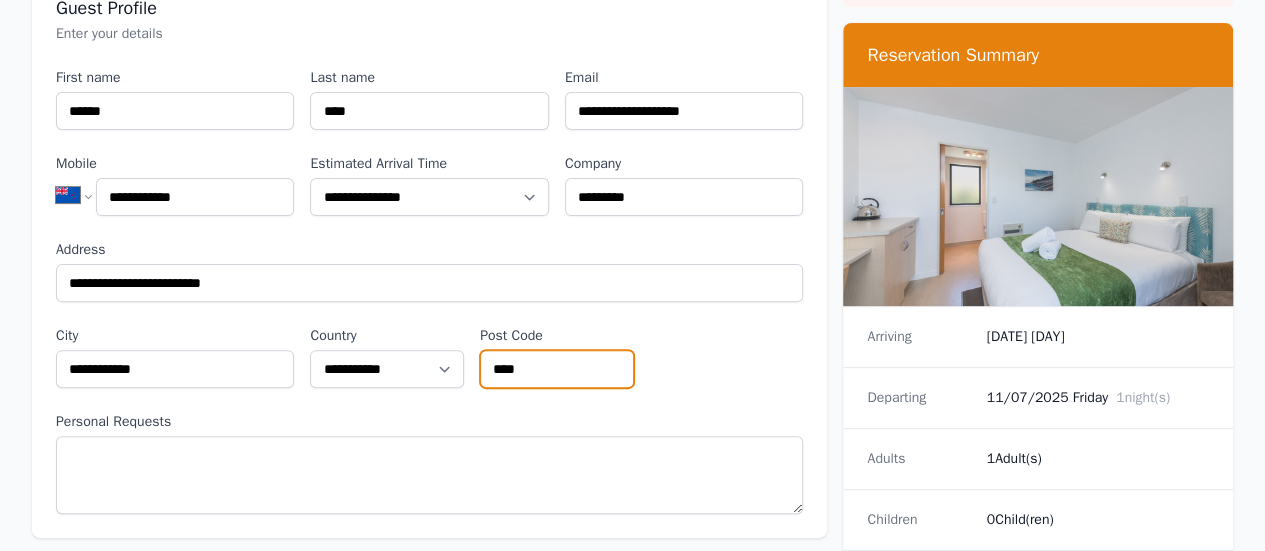 type on "****" 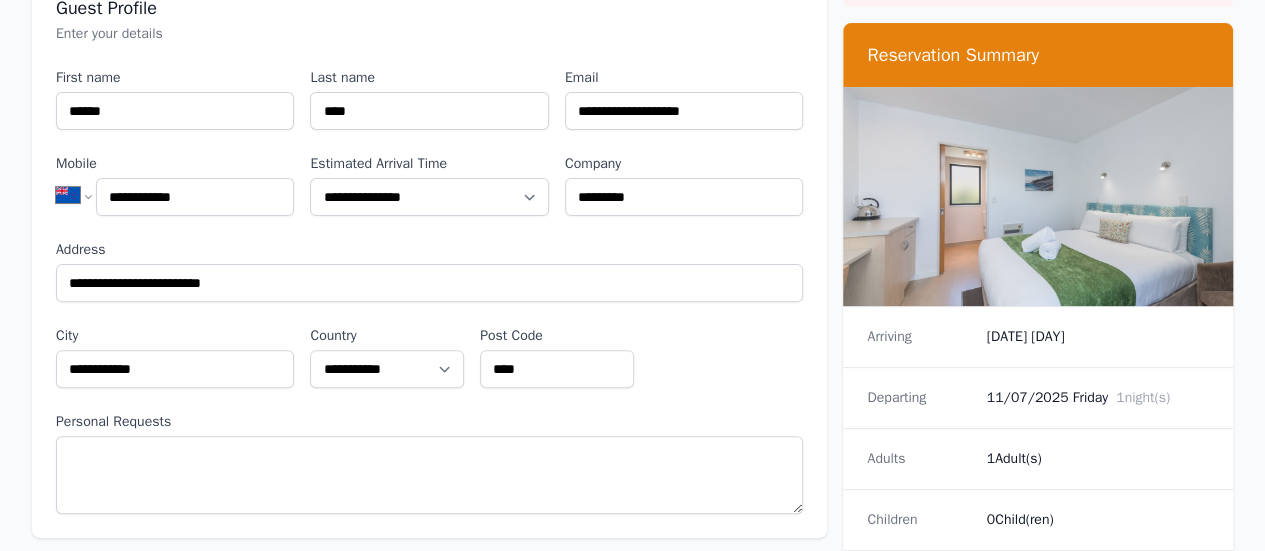 click on "[FIRST] [LAST] [EMAIL] [PHONE]" at bounding box center [429, 291] 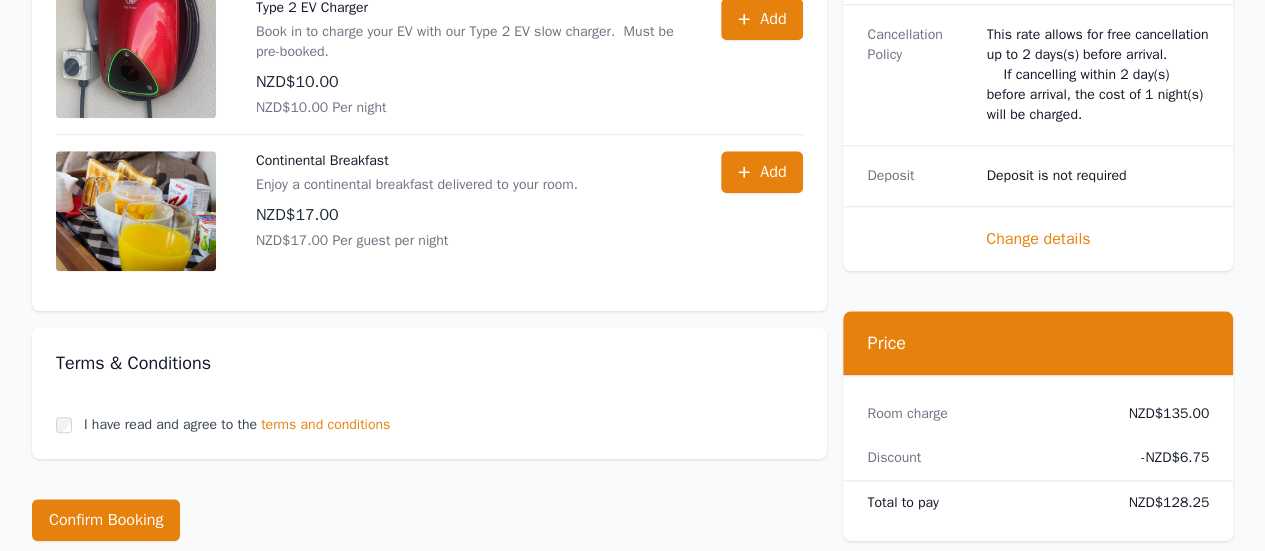 scroll, scrollTop: 1129, scrollLeft: 0, axis: vertical 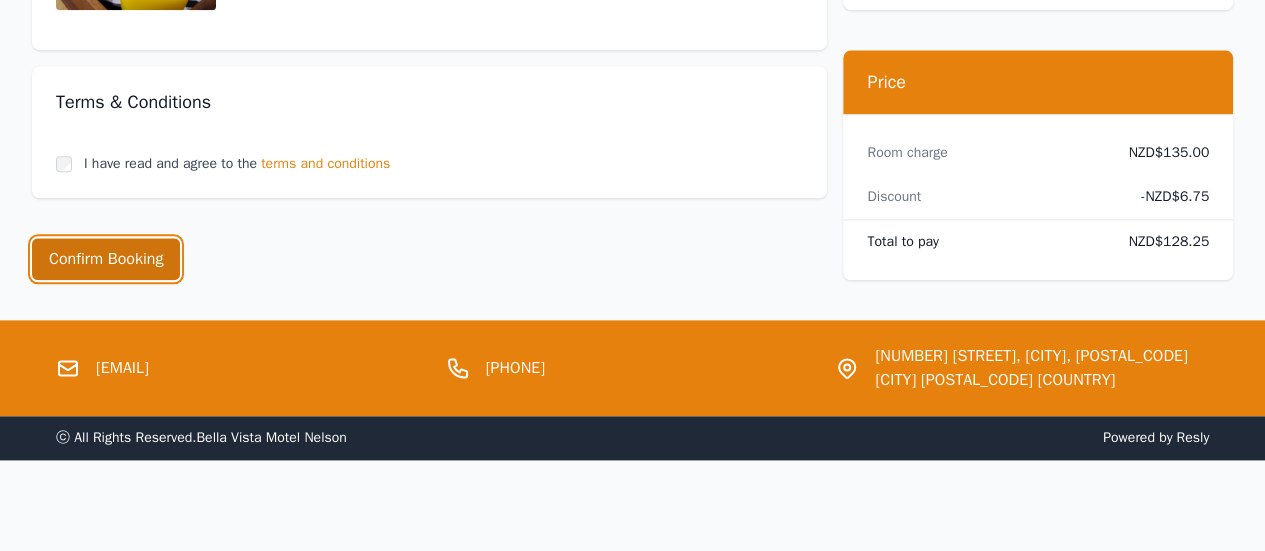 click on "Confirm Booking" at bounding box center (106, 259) 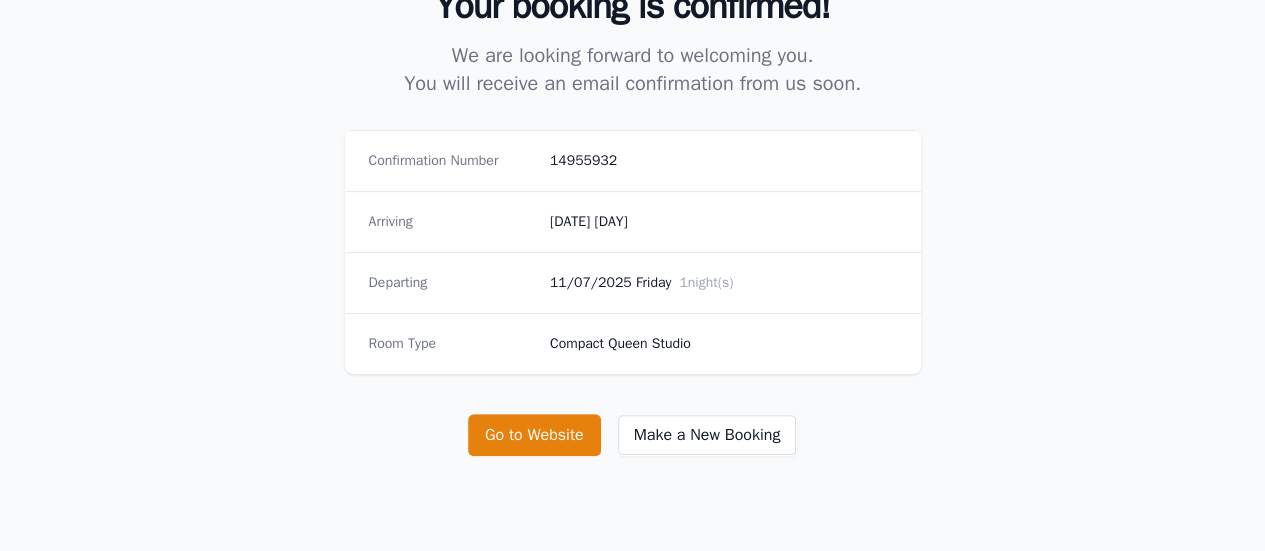 scroll, scrollTop: 0, scrollLeft: 0, axis: both 